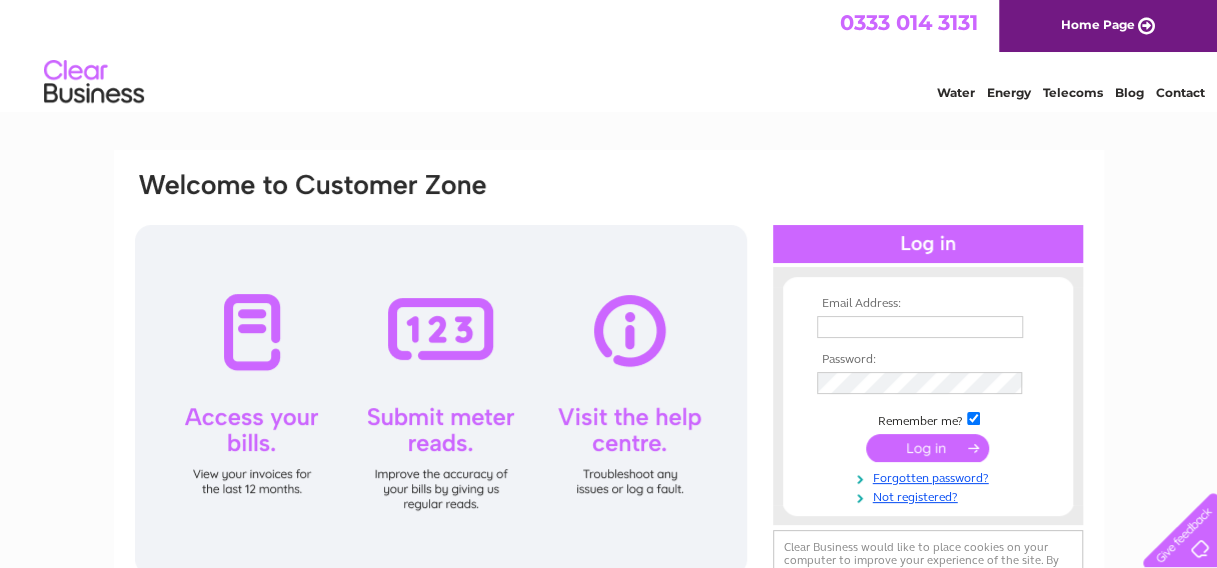 scroll, scrollTop: 0, scrollLeft: 0, axis: both 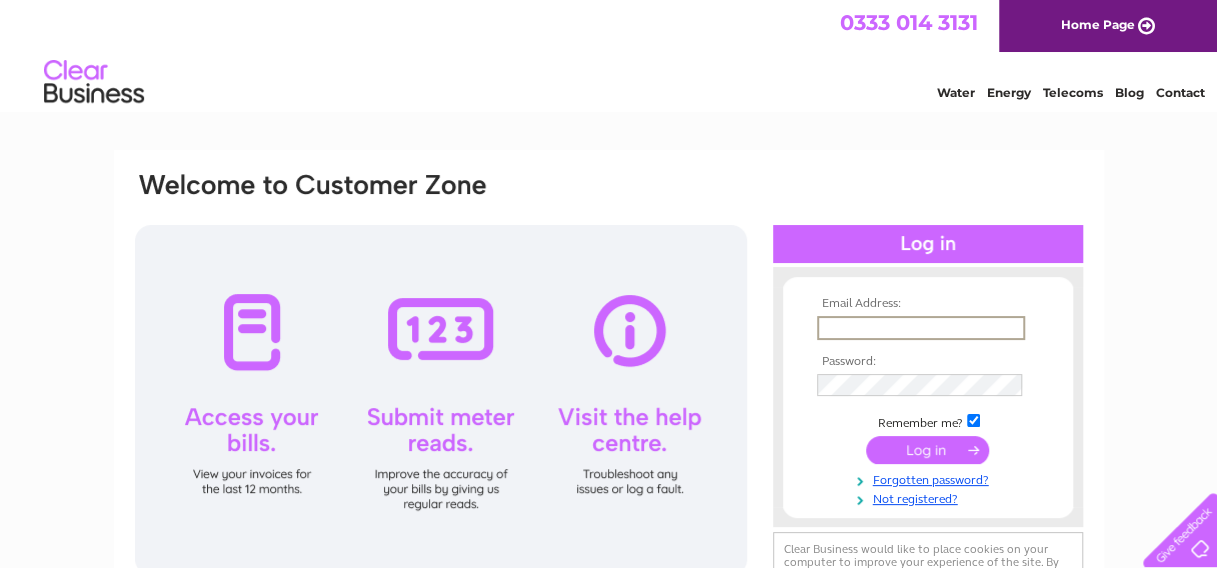 click at bounding box center (921, 328) 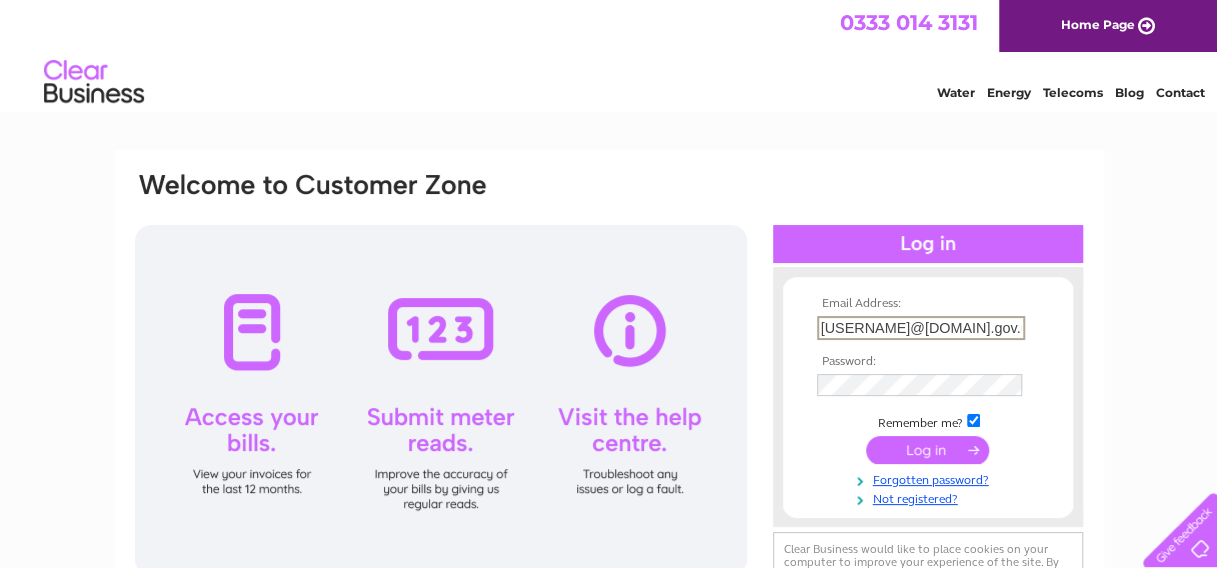 type on "jmatthews@eastlothian.gov.uk" 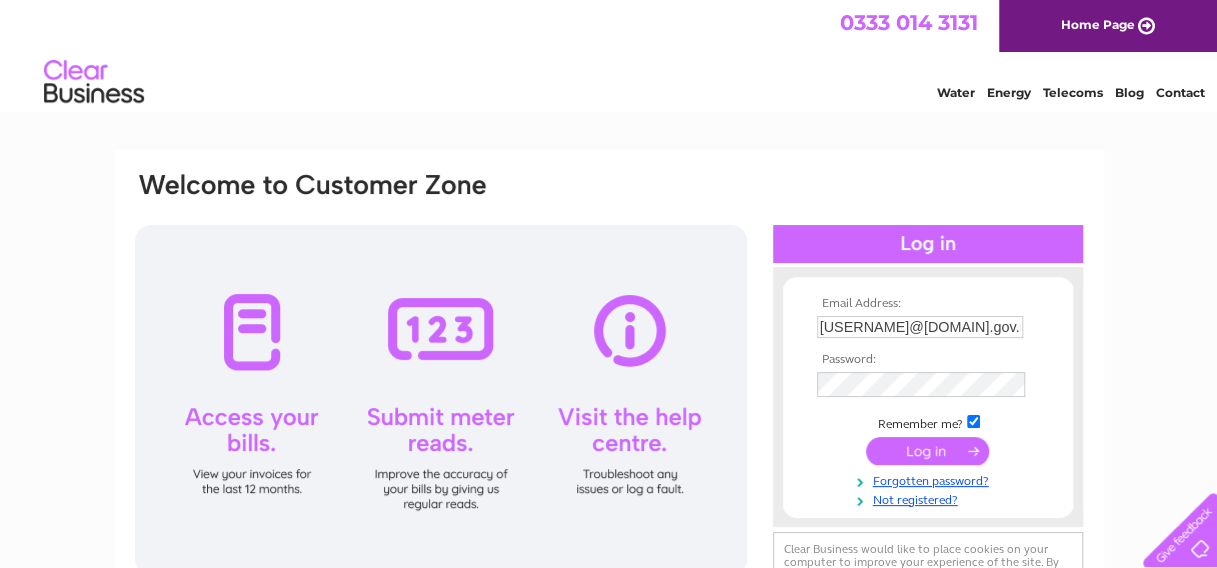 click at bounding box center [973, 421] 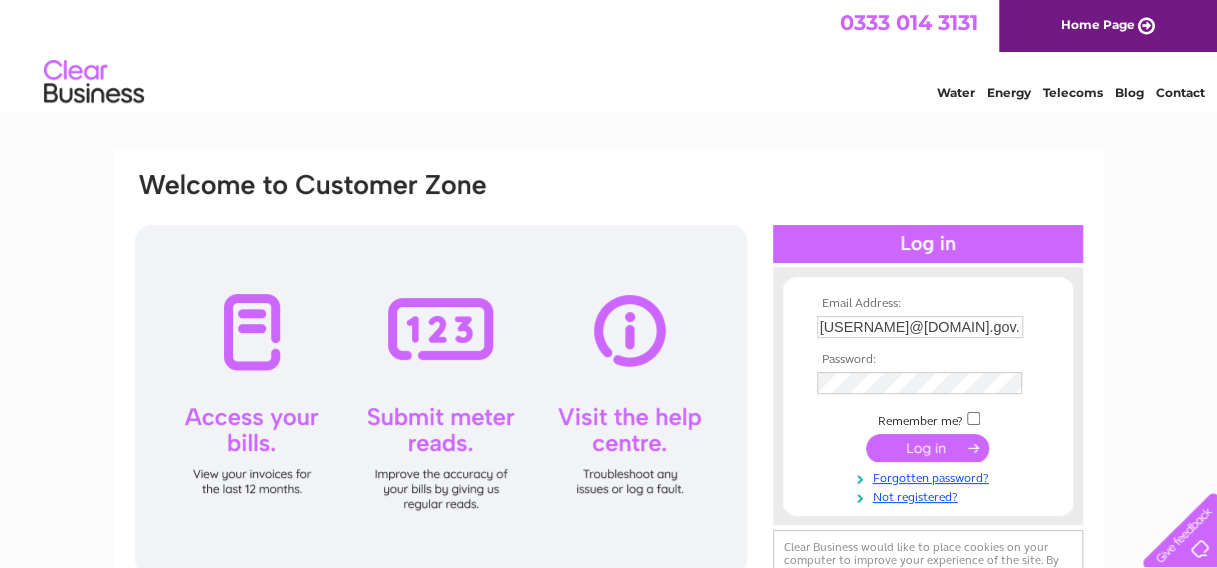 click at bounding box center [927, 448] 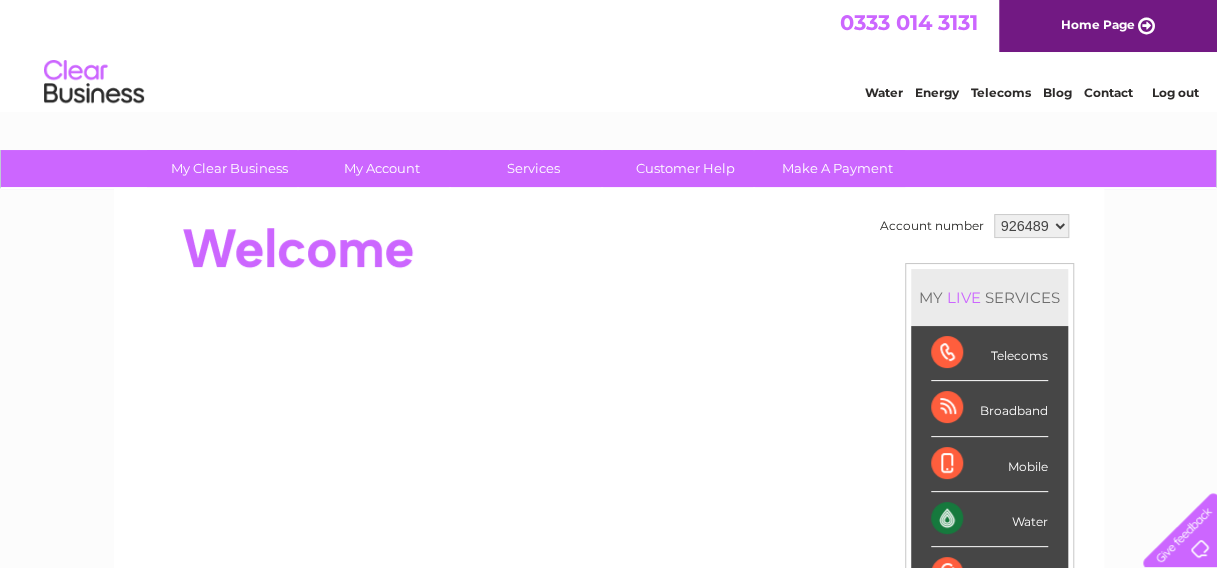 scroll, scrollTop: 0, scrollLeft: 0, axis: both 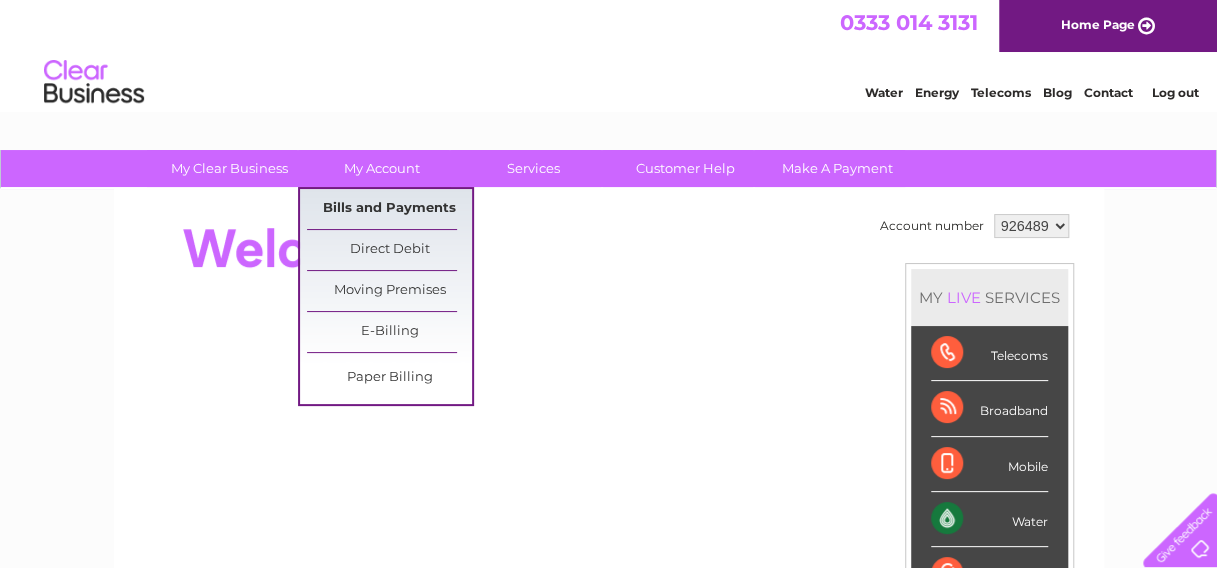 click on "Bills and Payments" at bounding box center [389, 209] 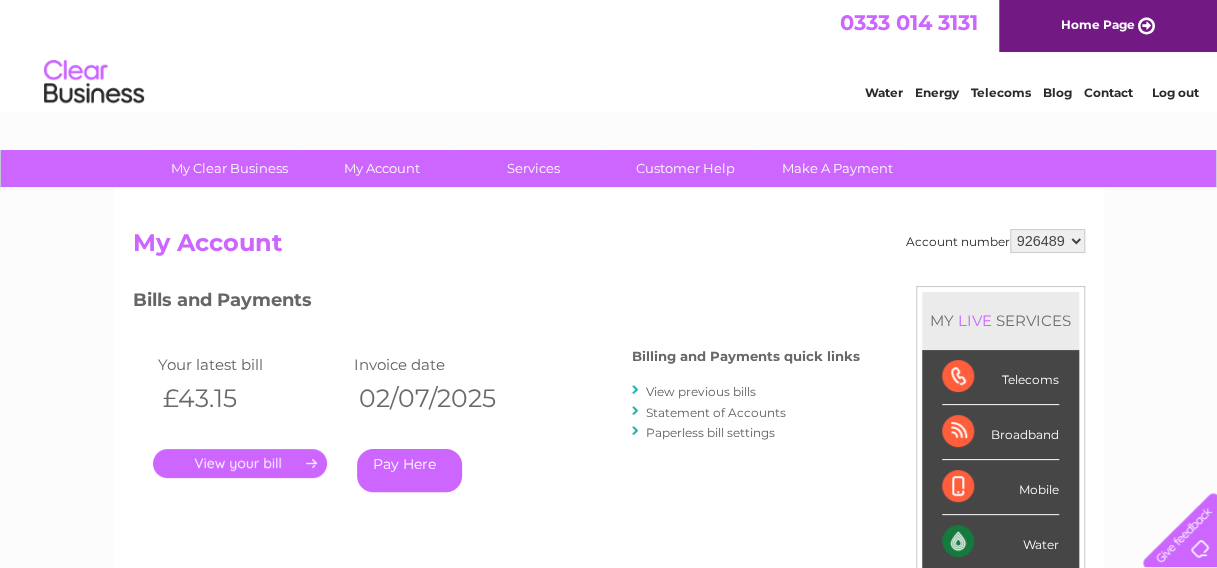 scroll, scrollTop: 0, scrollLeft: 0, axis: both 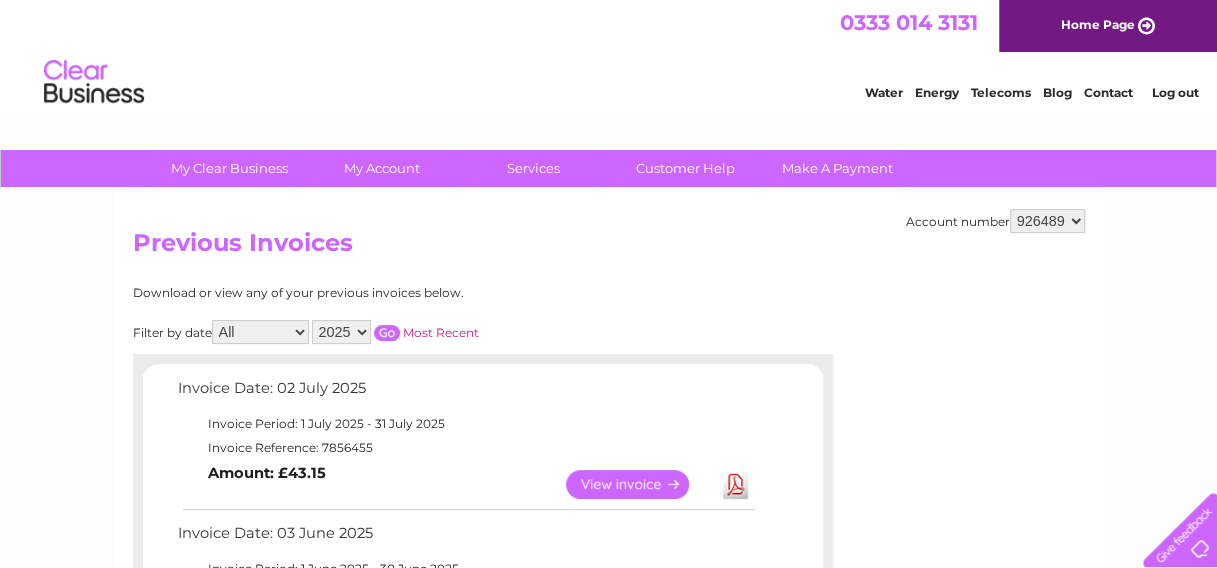 click on "View" at bounding box center (639, 484) 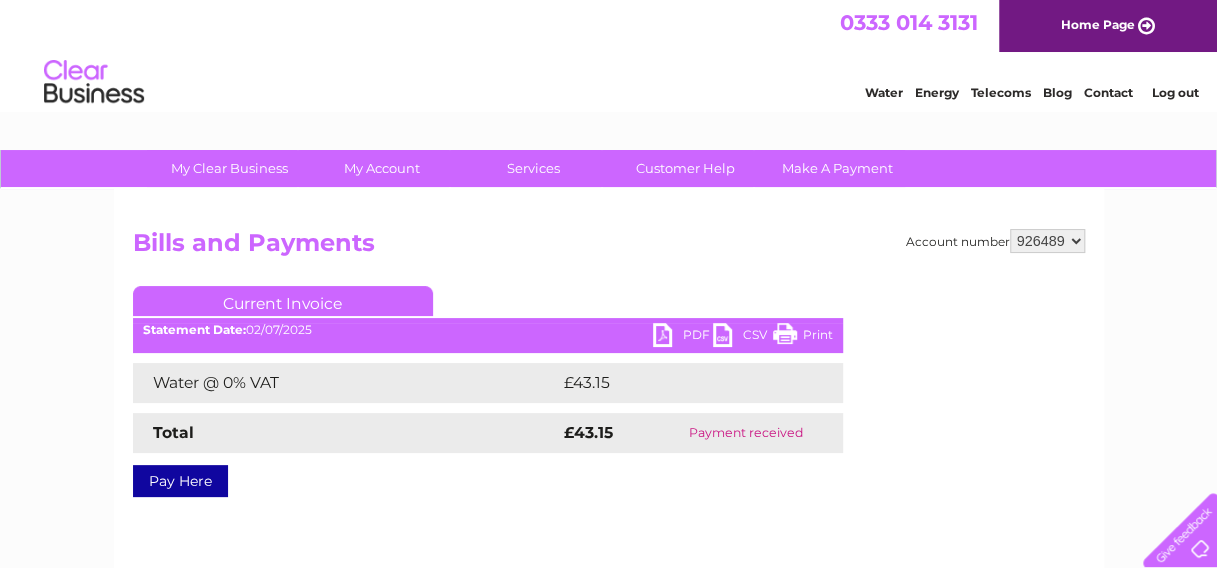 scroll, scrollTop: 0, scrollLeft: 0, axis: both 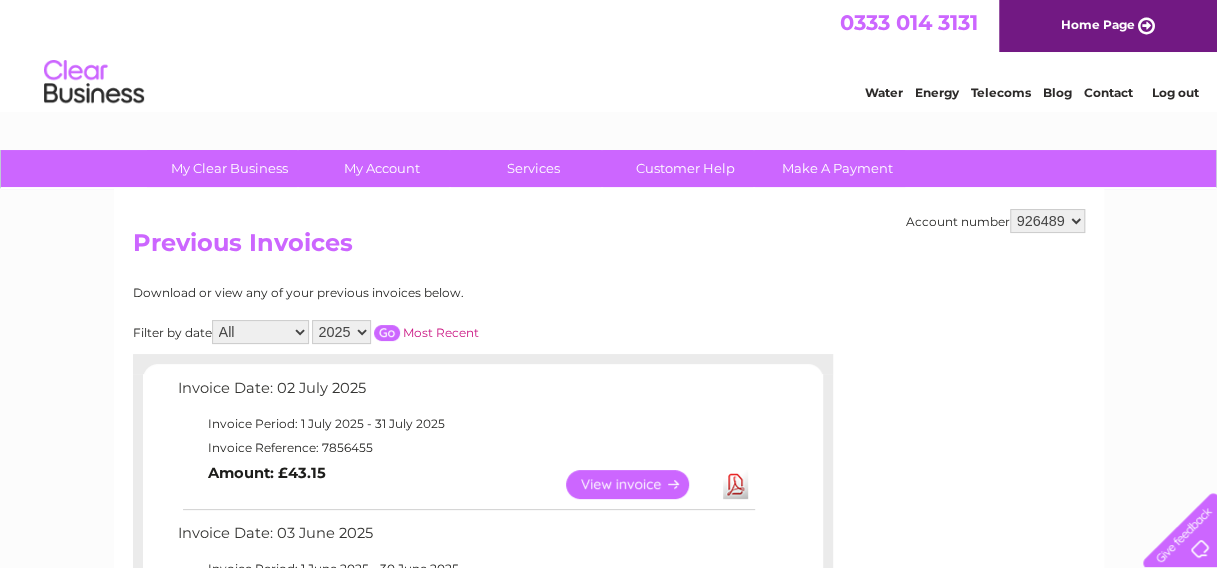 click on "[NUMBER]
[NUMBER]
[NUMBER]" at bounding box center (1047, 221) 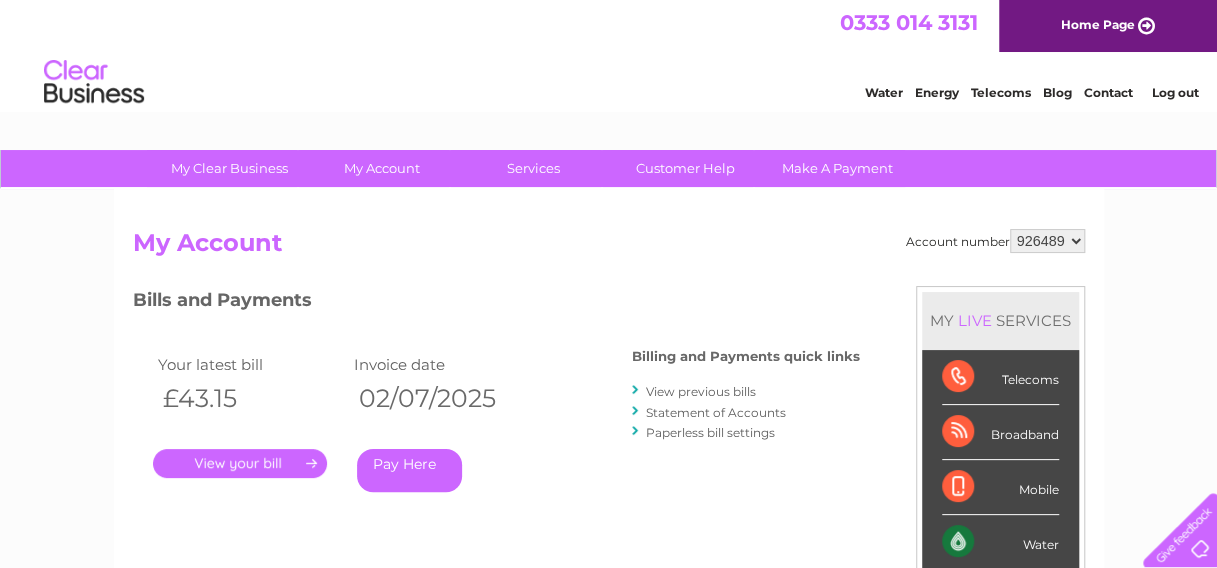 scroll, scrollTop: 0, scrollLeft: 0, axis: both 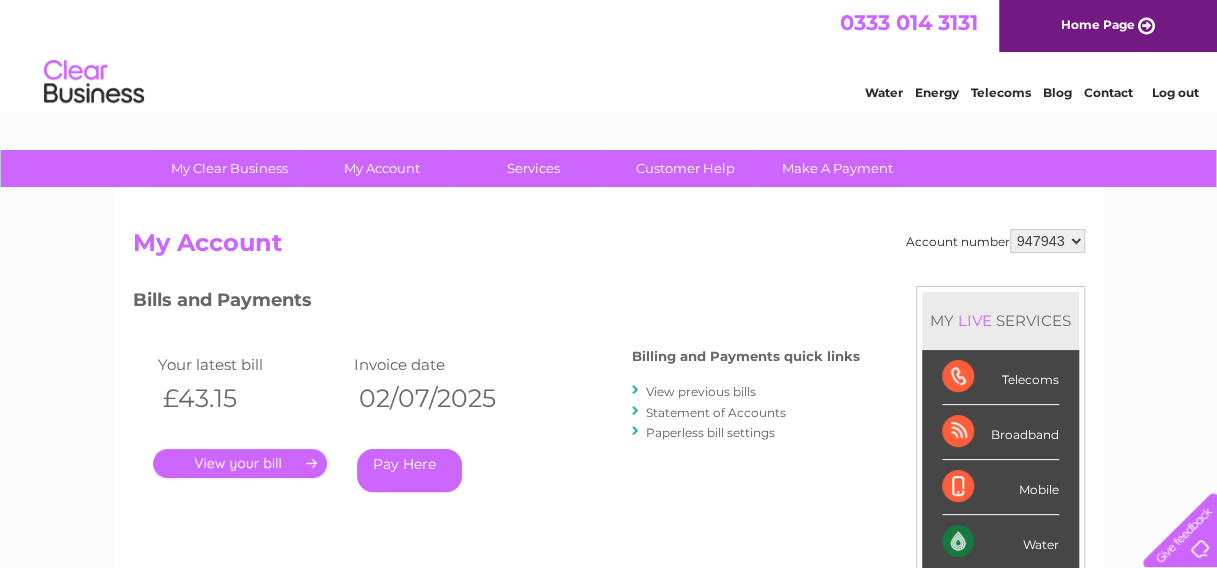 click on "[NUMBER]
[NUMBER]
[NUMBER]" at bounding box center (1047, 241) 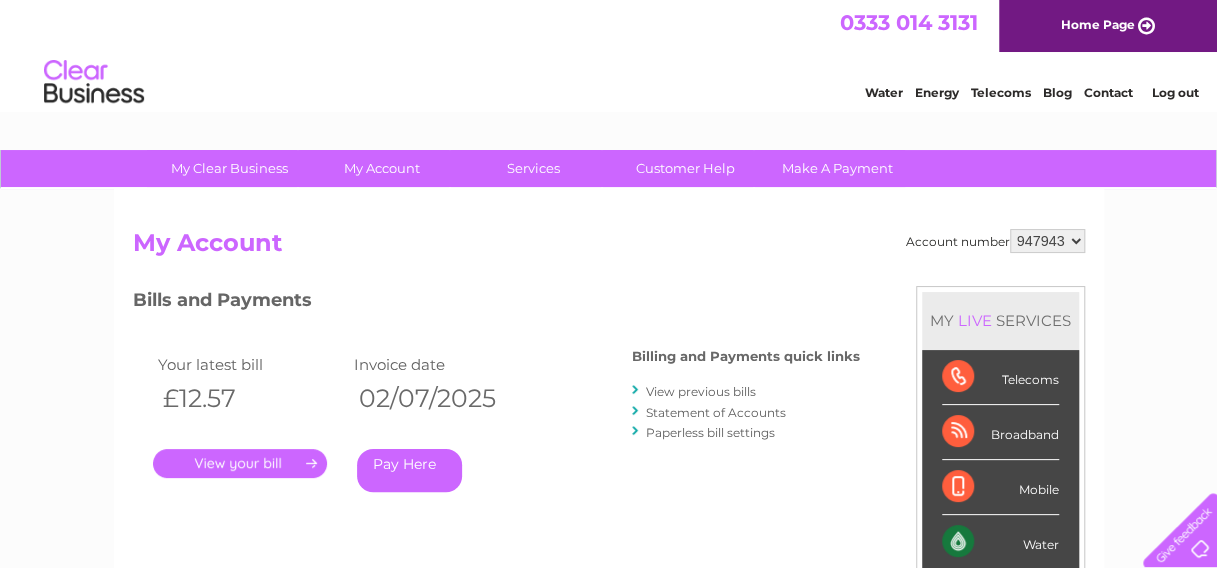 scroll, scrollTop: 0, scrollLeft: 0, axis: both 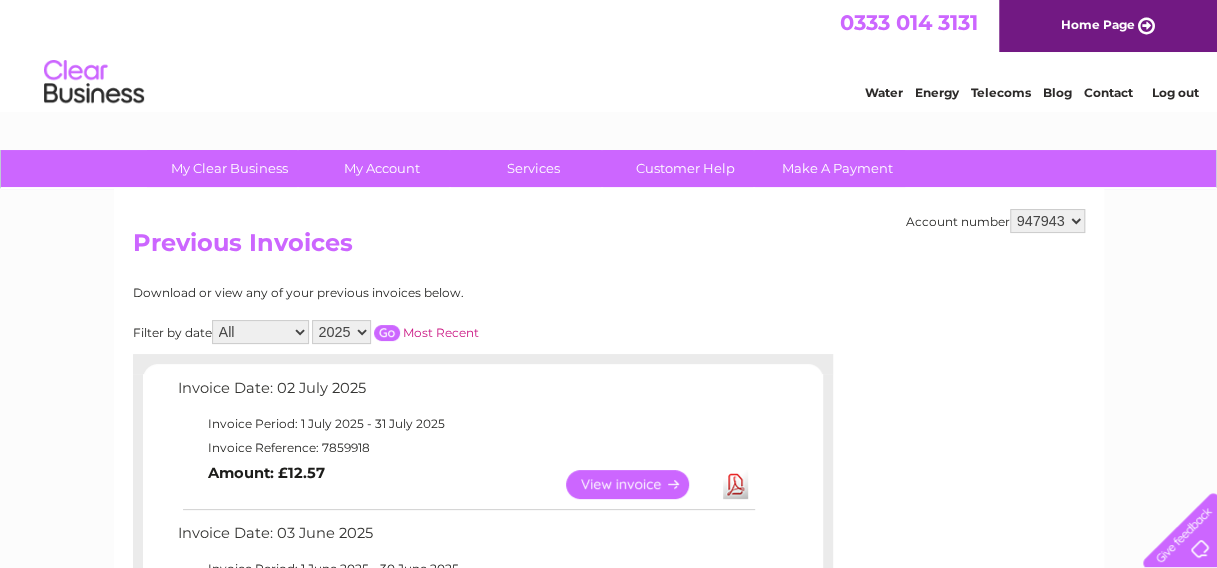 click on "View" at bounding box center [639, 484] 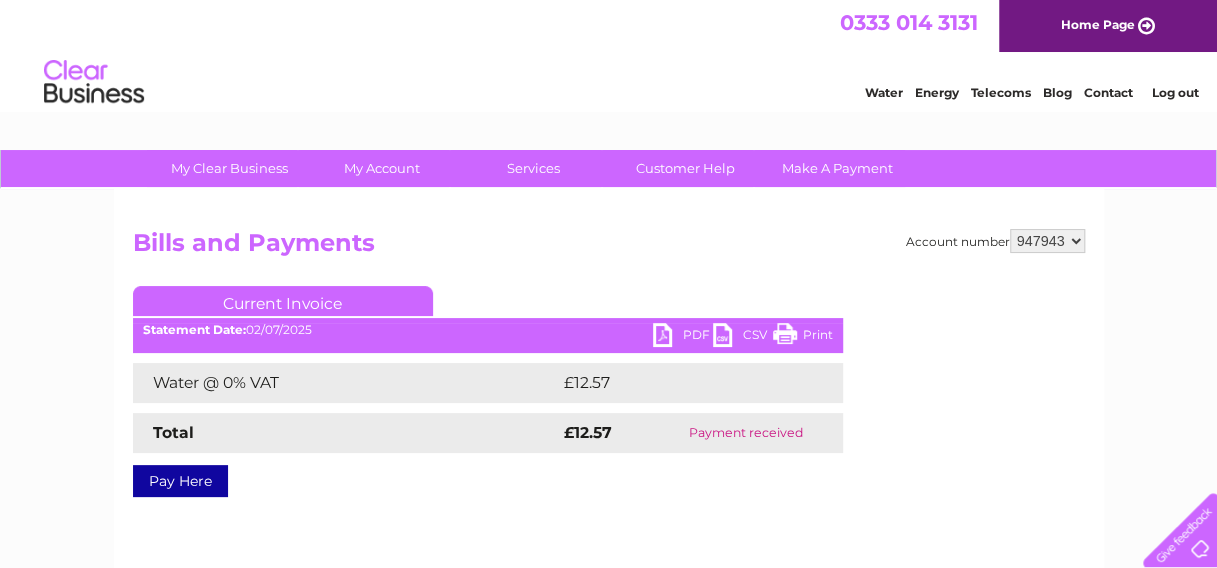 scroll, scrollTop: 0, scrollLeft: 0, axis: both 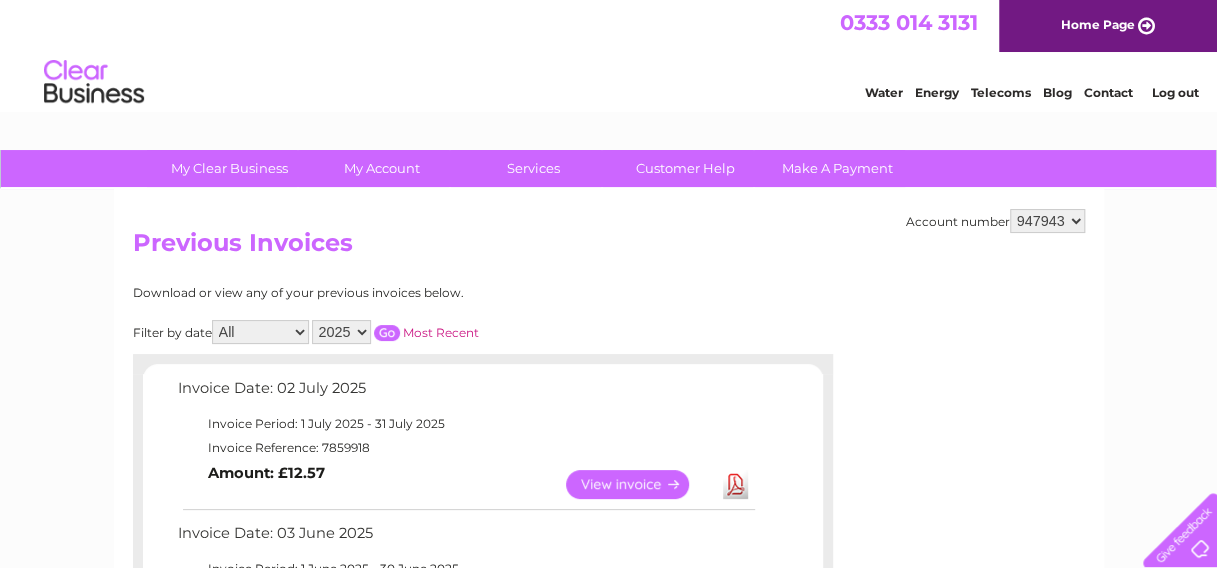 click on "926489
947943
955055" at bounding box center [1047, 221] 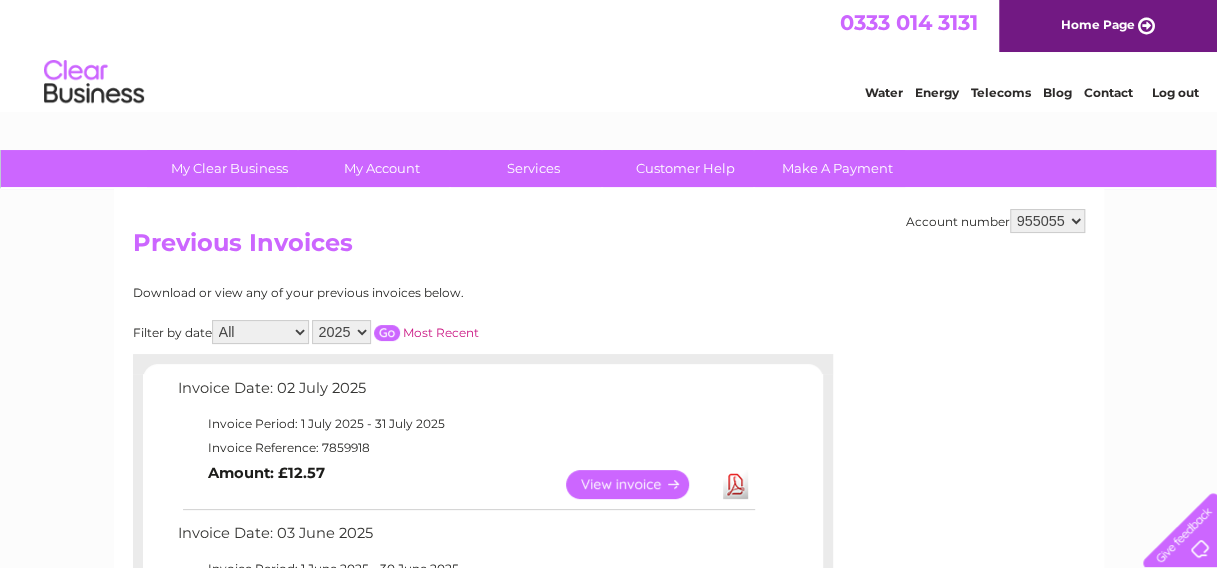 click on "[NUMBER]
[NUMBER]
[NUMBER]" at bounding box center (1047, 221) 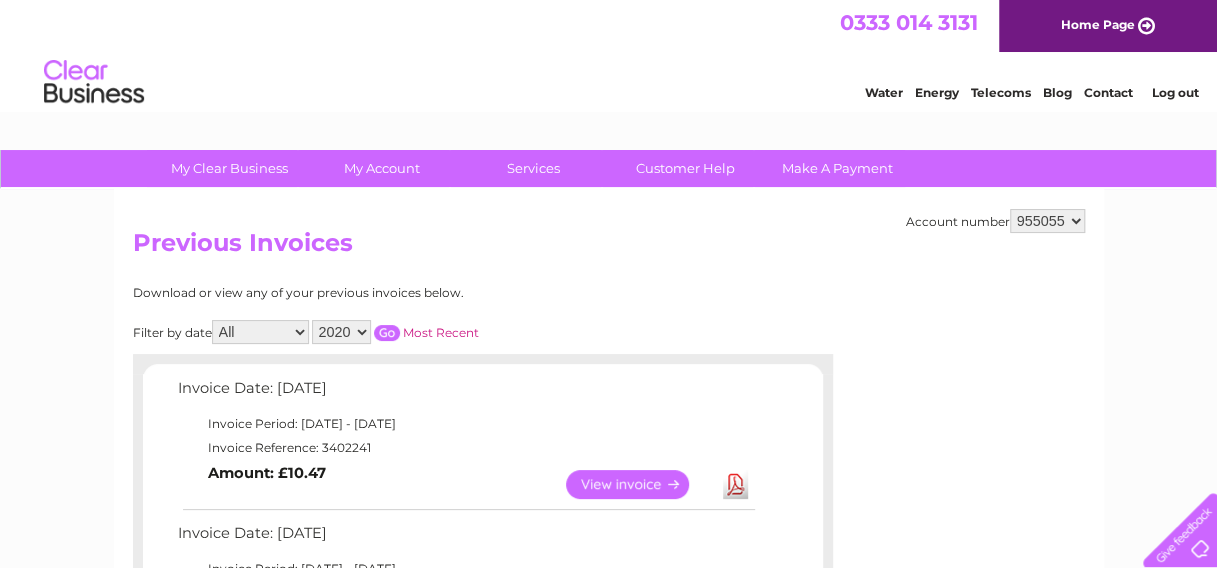 scroll, scrollTop: 0, scrollLeft: 0, axis: both 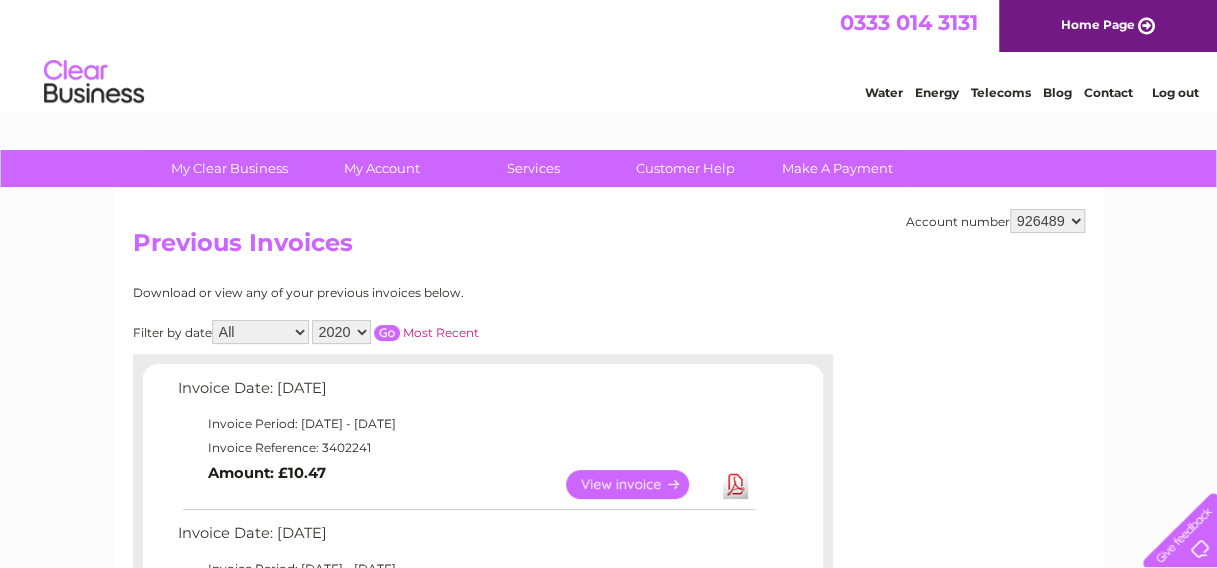 click on "[NUMBER]
[NUMBER]
[NUMBER]" at bounding box center (1047, 221) 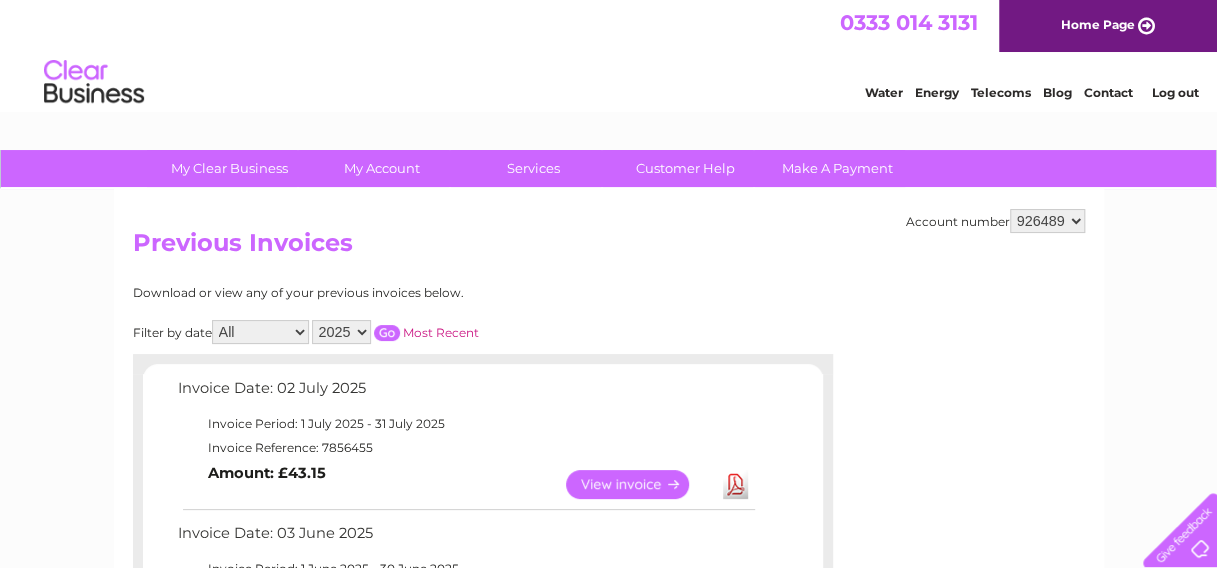 scroll, scrollTop: 0, scrollLeft: 0, axis: both 